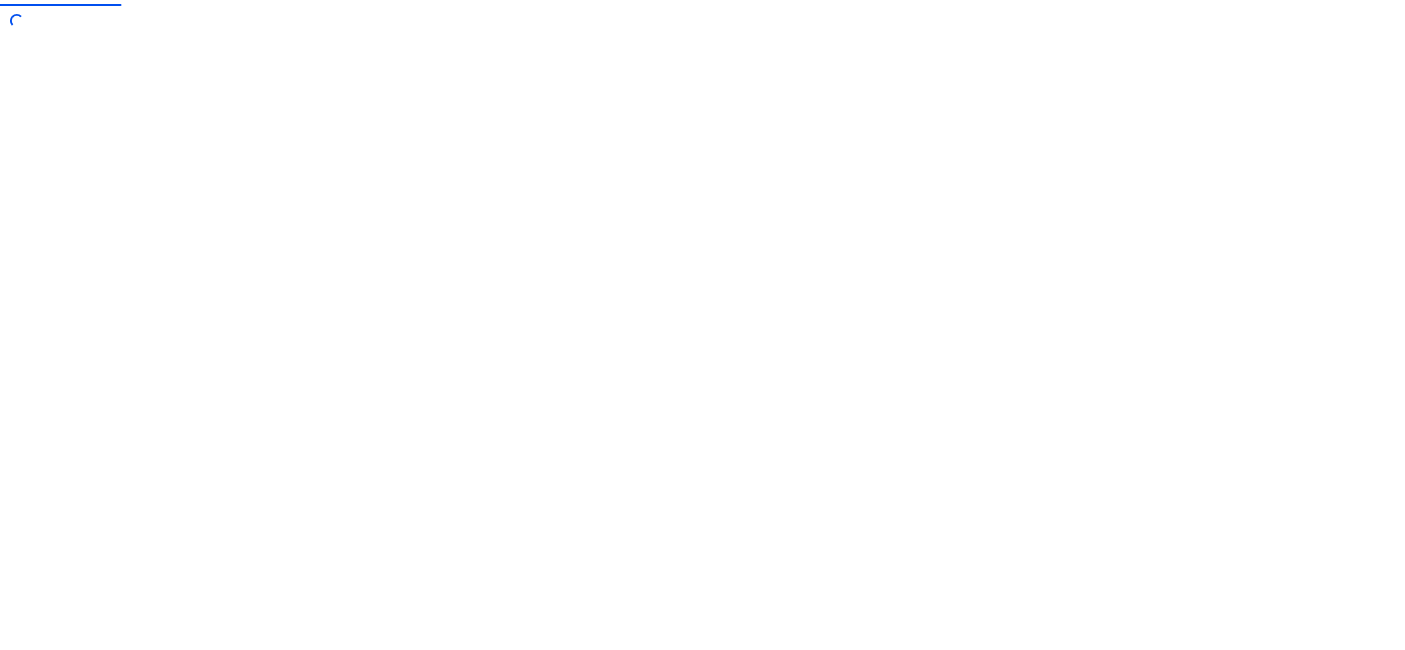 scroll, scrollTop: 0, scrollLeft: 0, axis: both 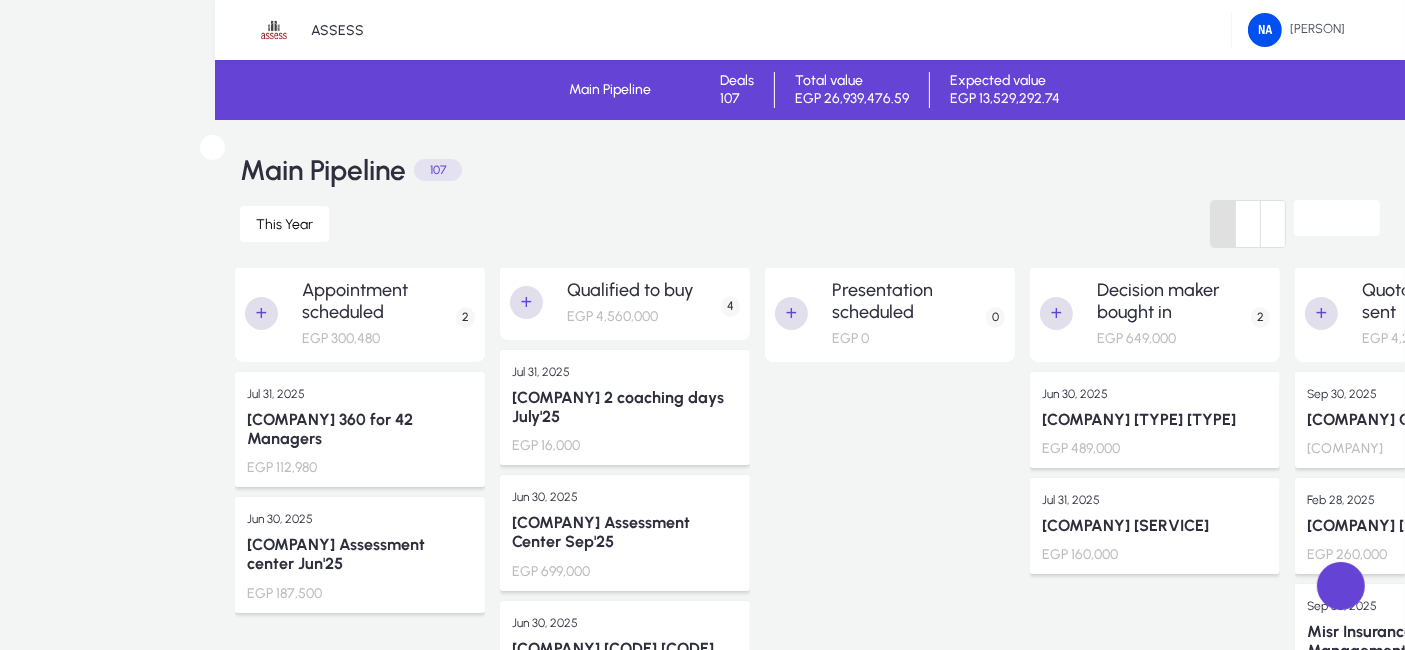 click at bounding box center [652, 864] 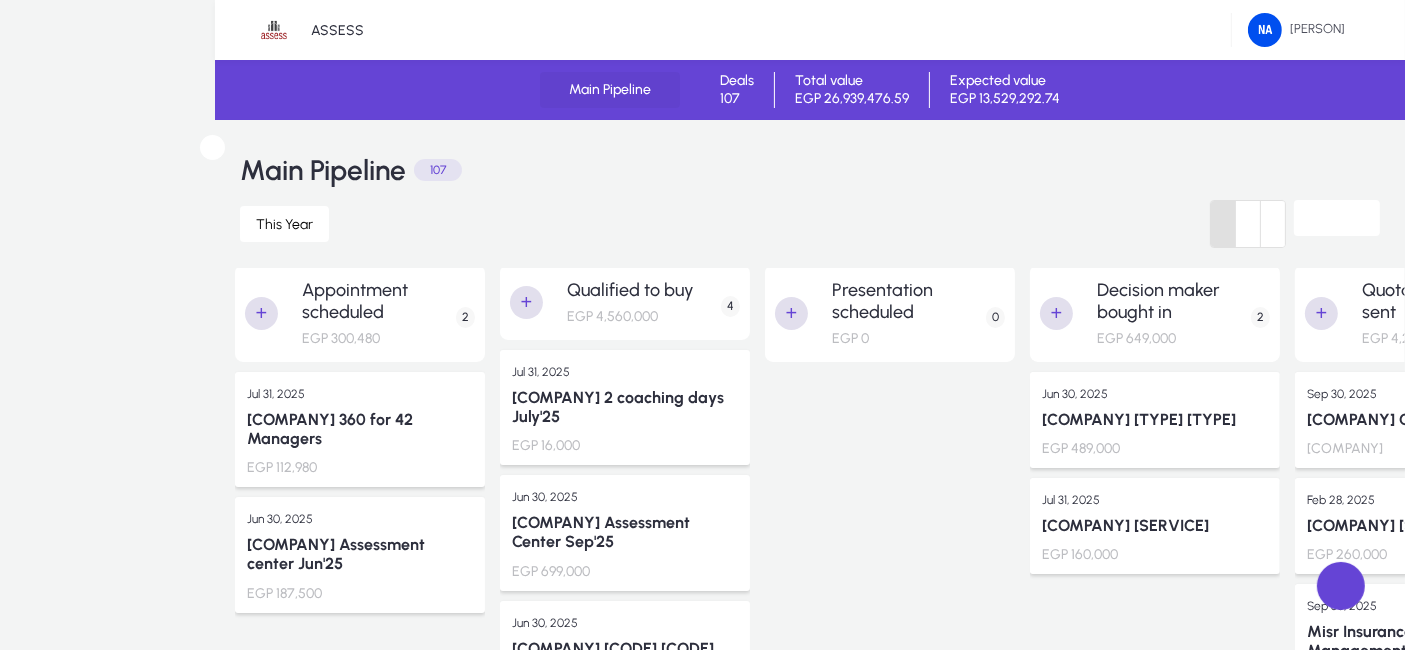 click at bounding box center (610, 90) 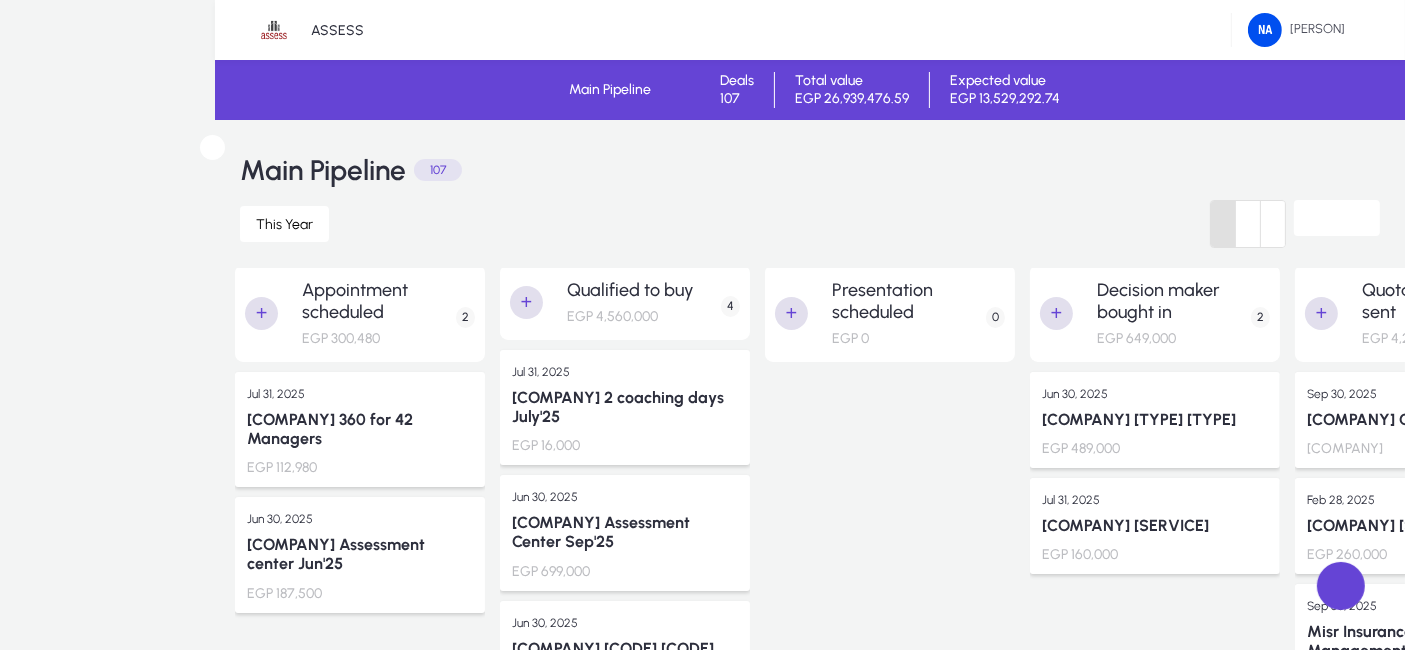 click on "International Sales" at bounding box center (103, 908) 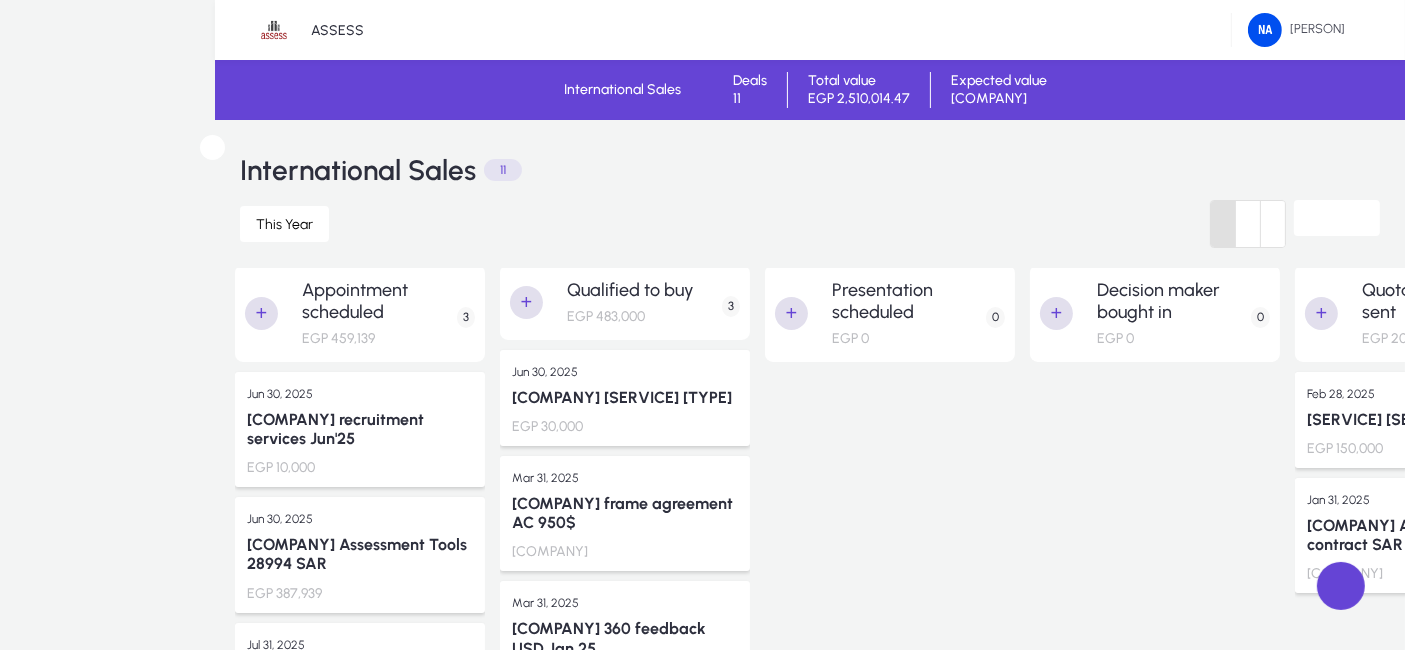 click at bounding box center (1155, 545) 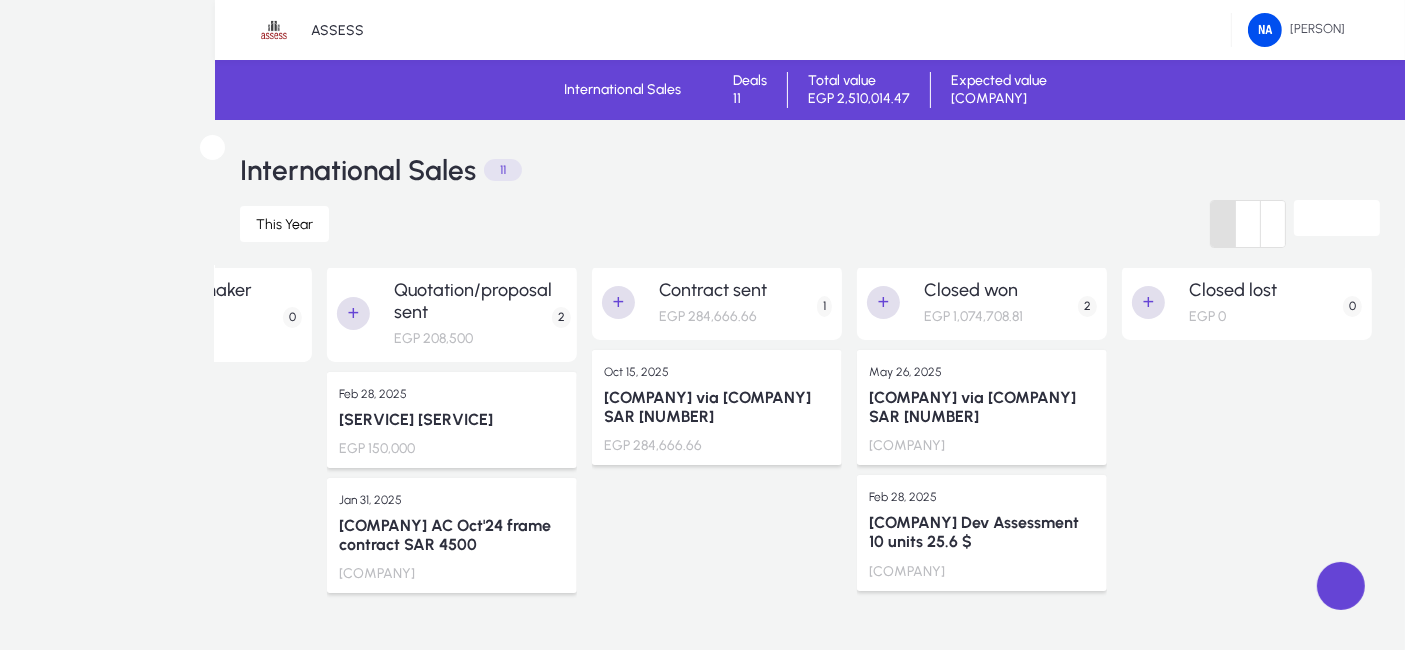scroll, scrollTop: 0, scrollLeft: 969, axis: horizontal 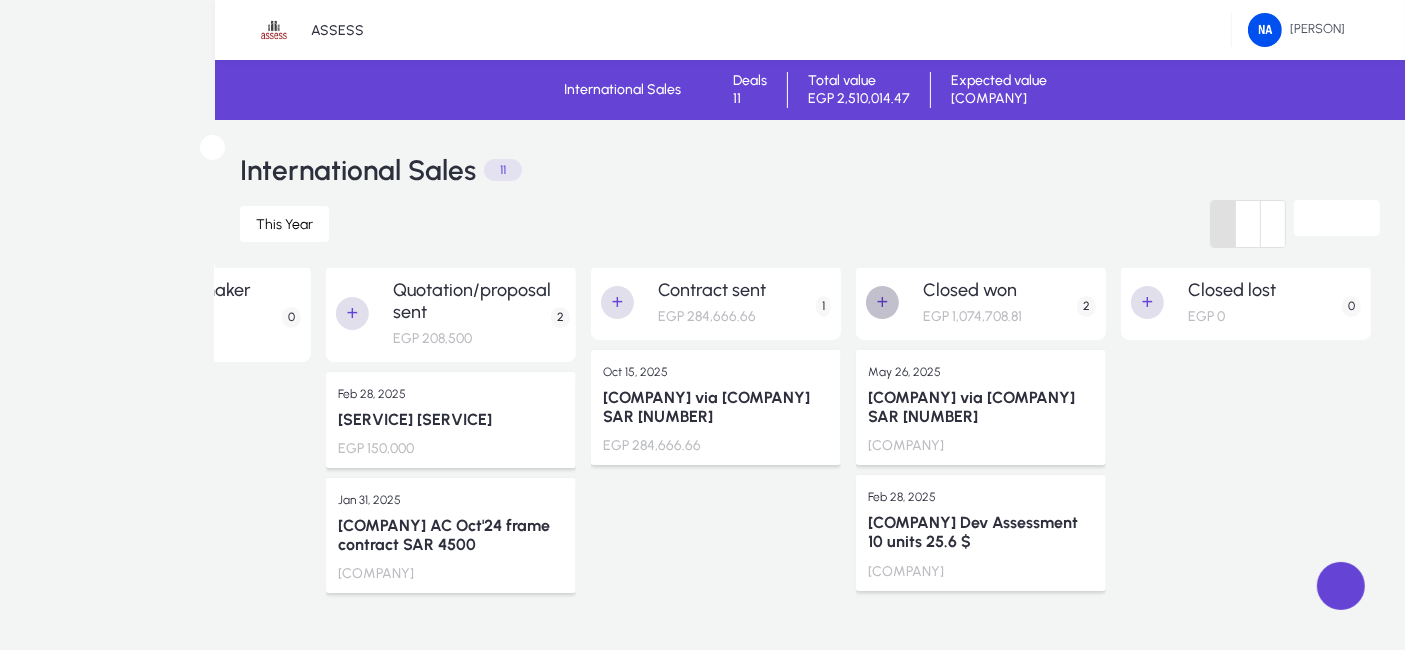 click at bounding box center [883, 302] 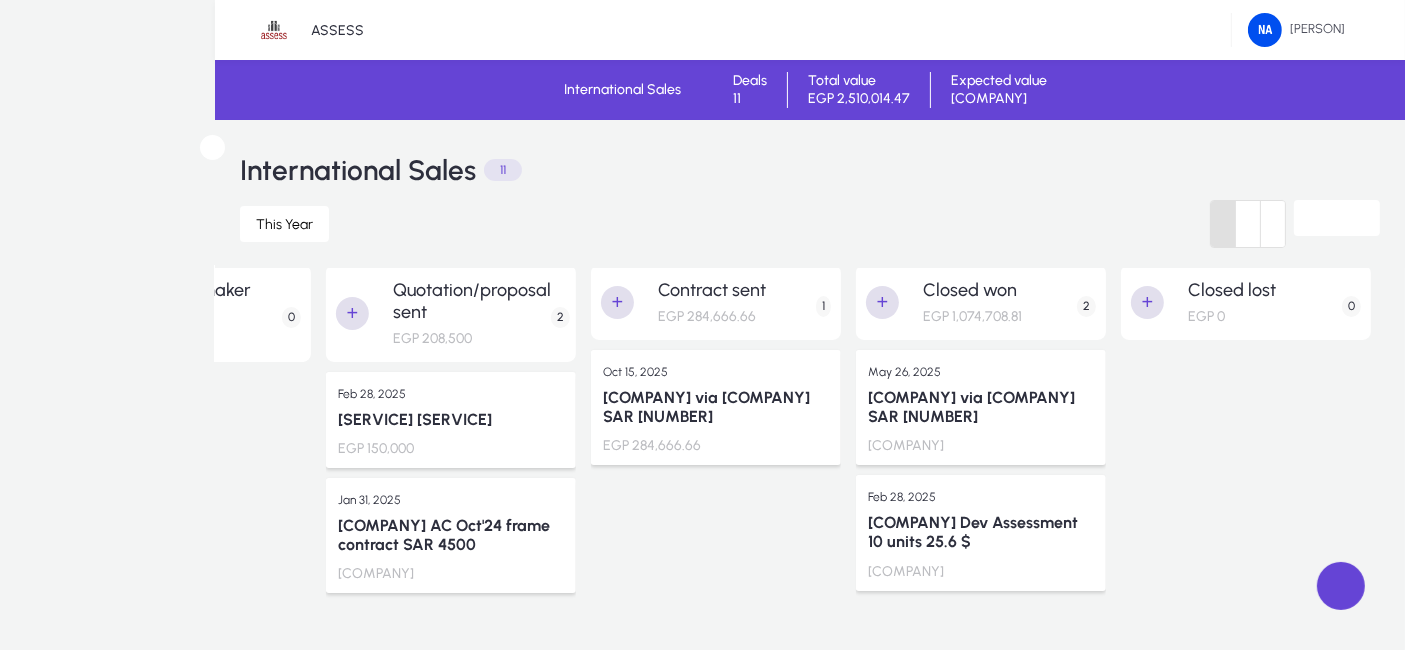 click on "Deal Name" at bounding box center (194, 962) 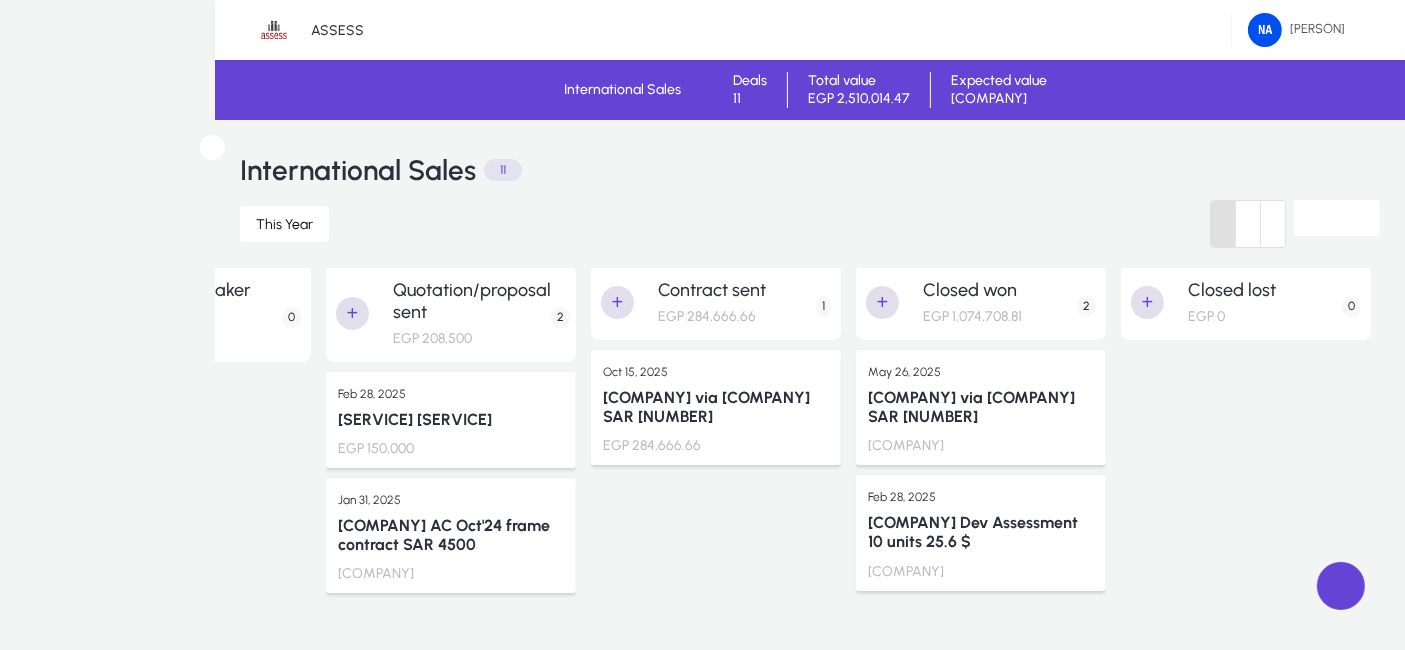 click at bounding box center (698, 864) 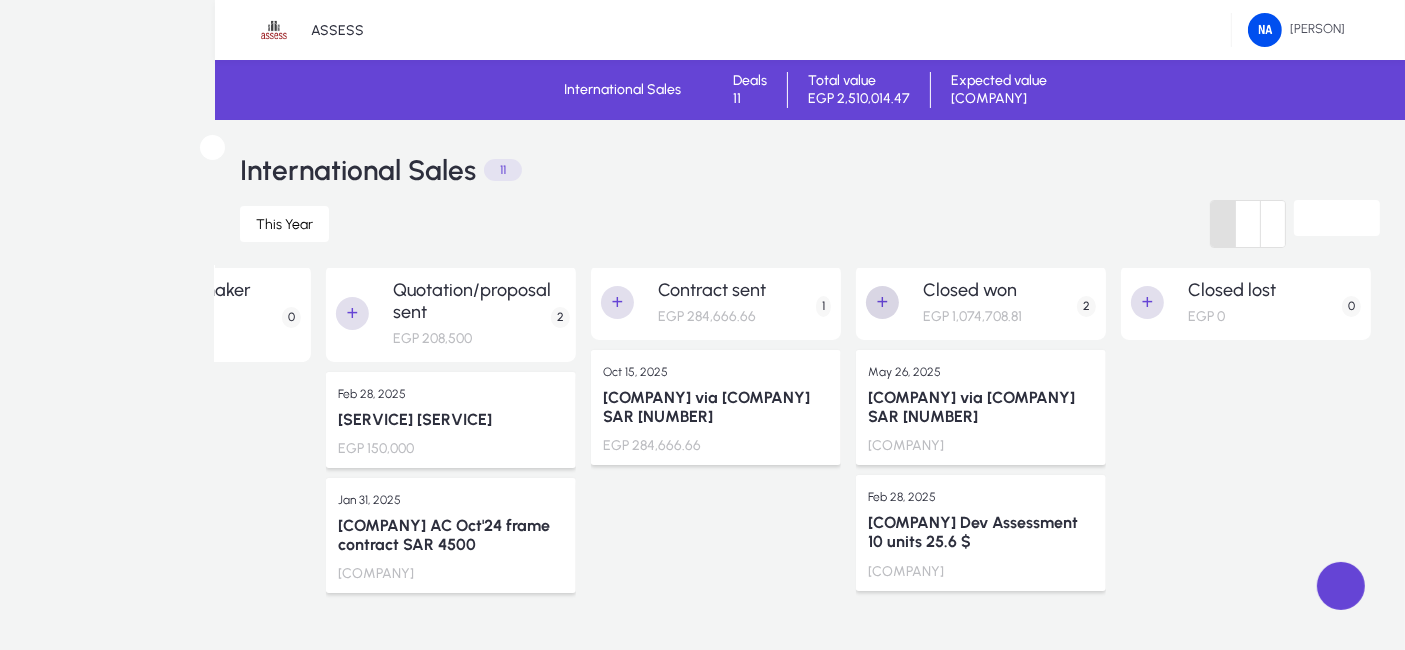 click at bounding box center (883, 302) 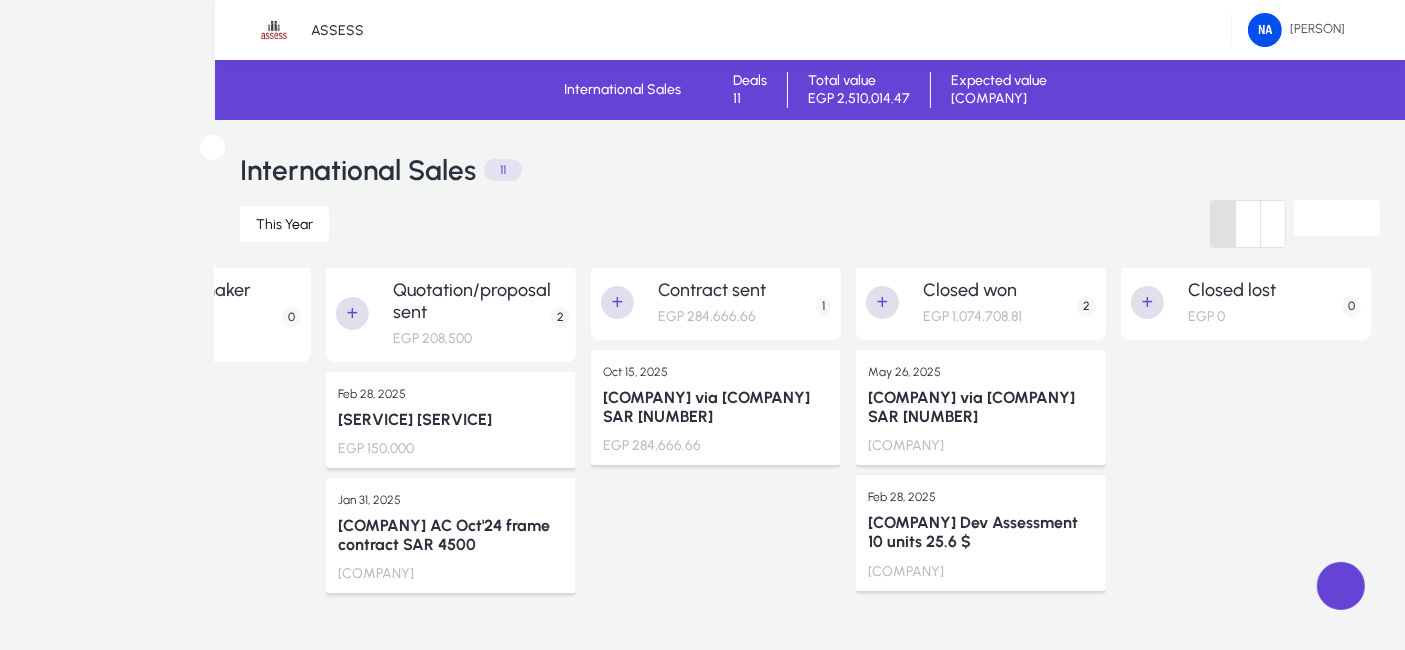 click on "Deal Name" at bounding box center [194, 962] 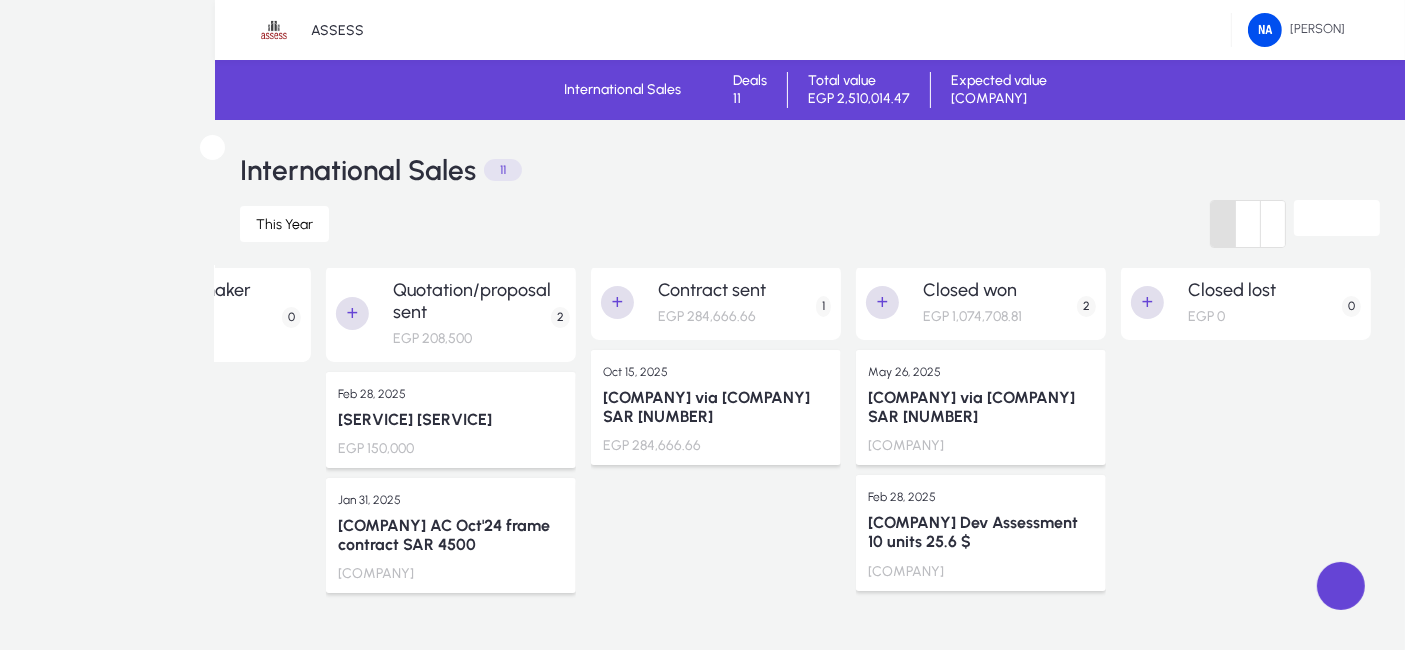 click on "Deal Value" at bounding box center (551, 962) 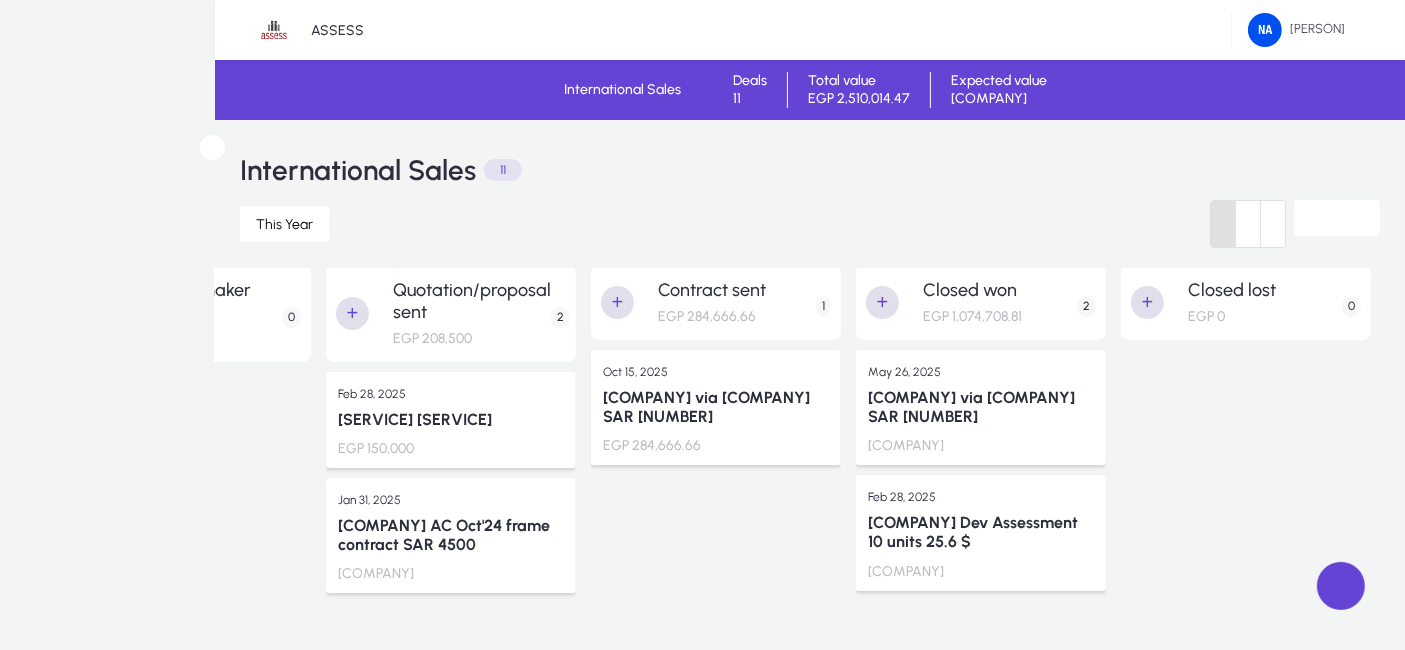 type on "*****" 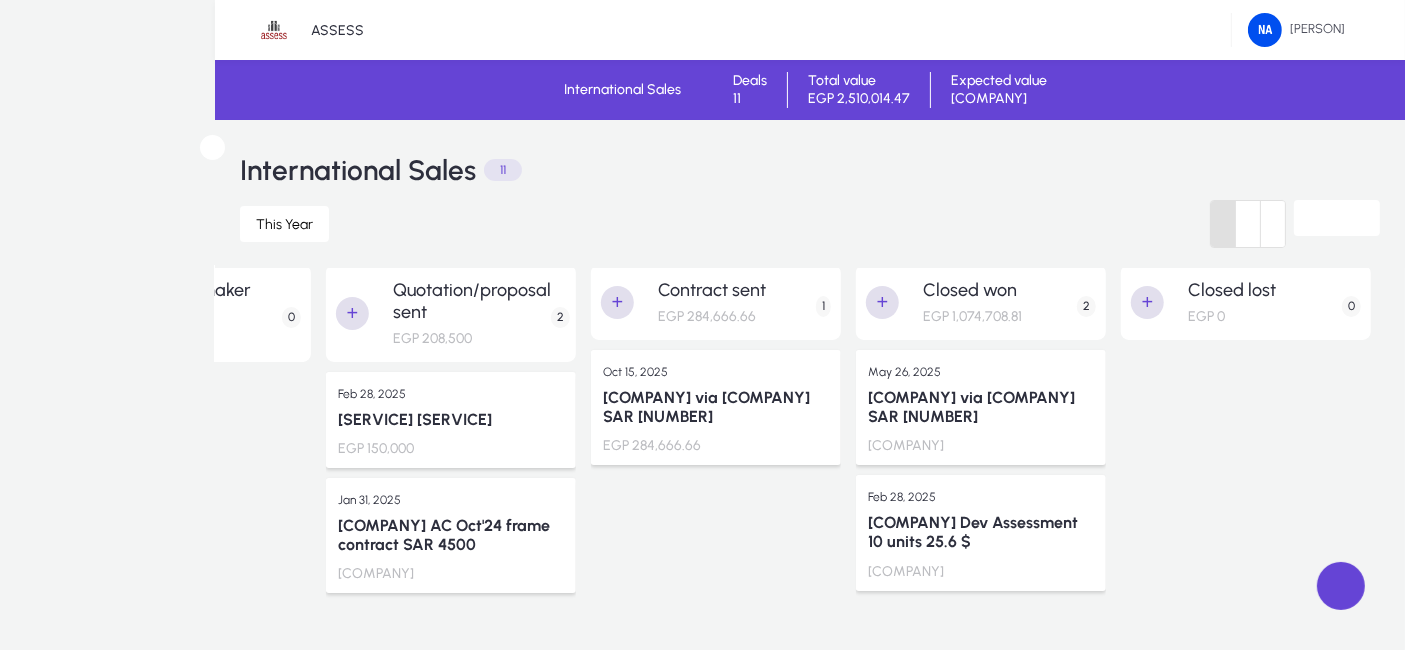 click on "27" at bounding box center (30, 1746) 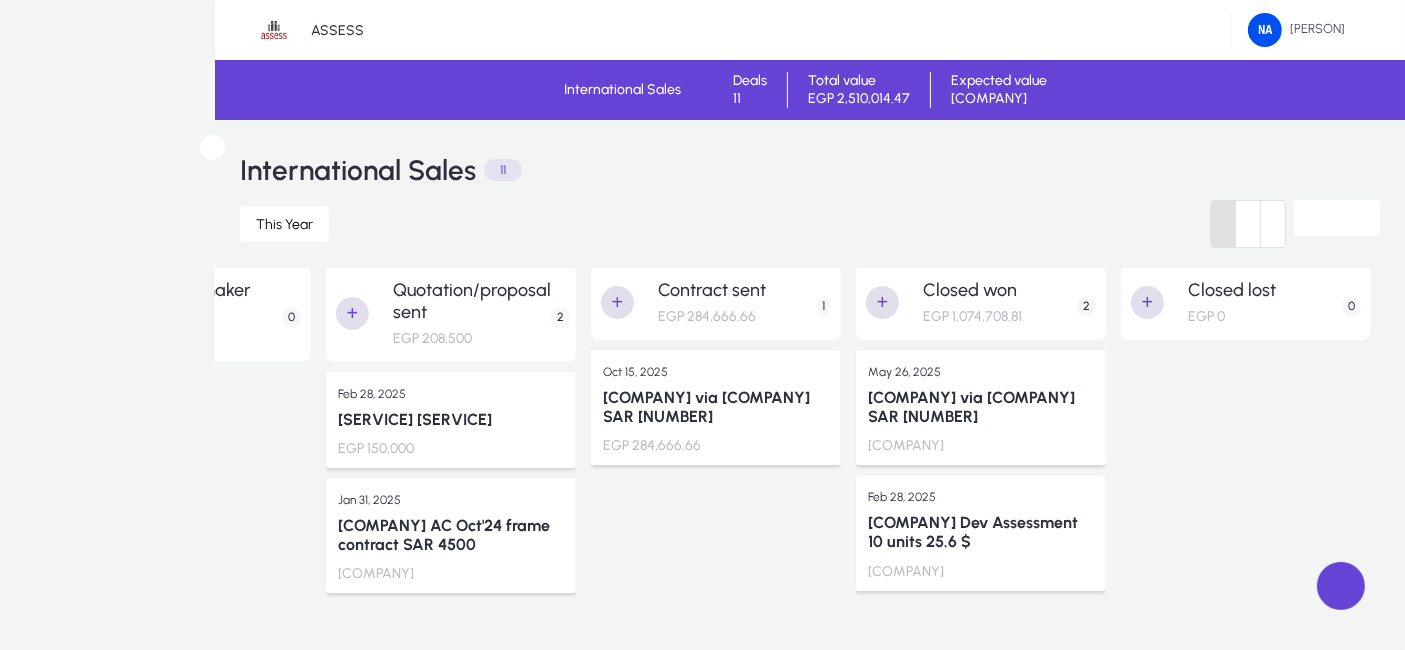 click at bounding box center (198, 1036) 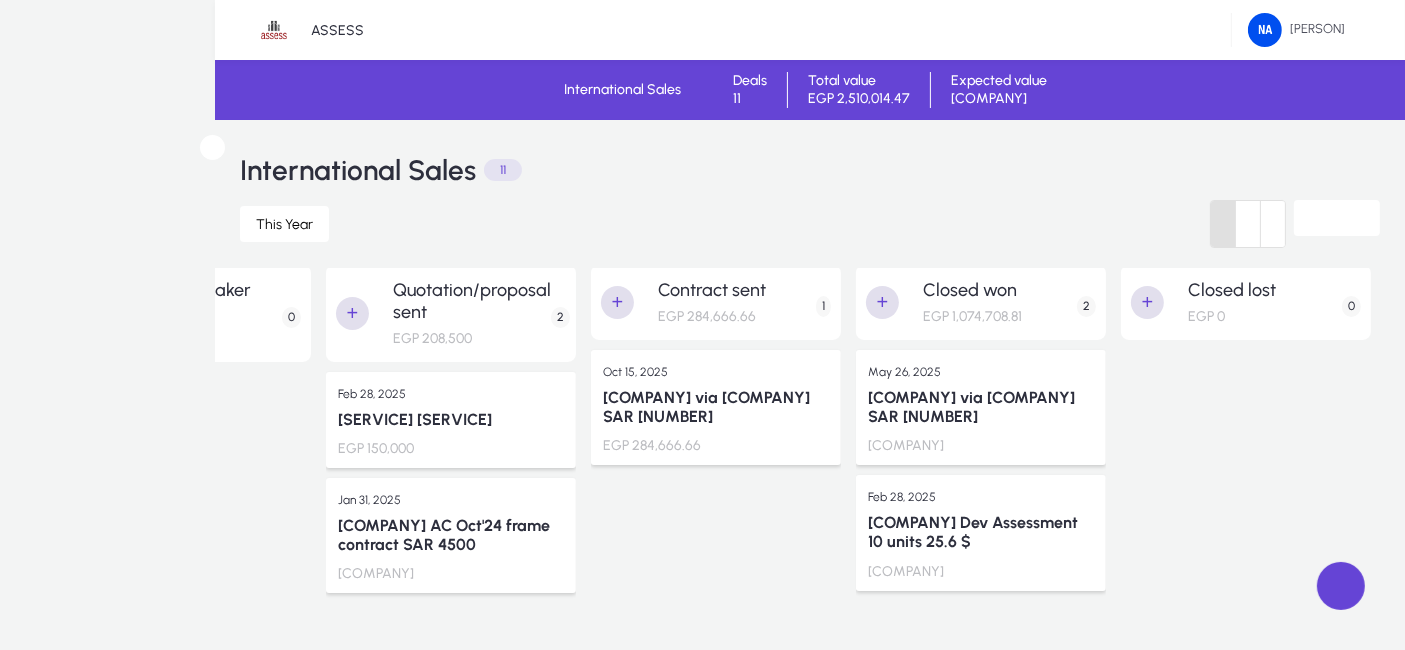 type on "******" 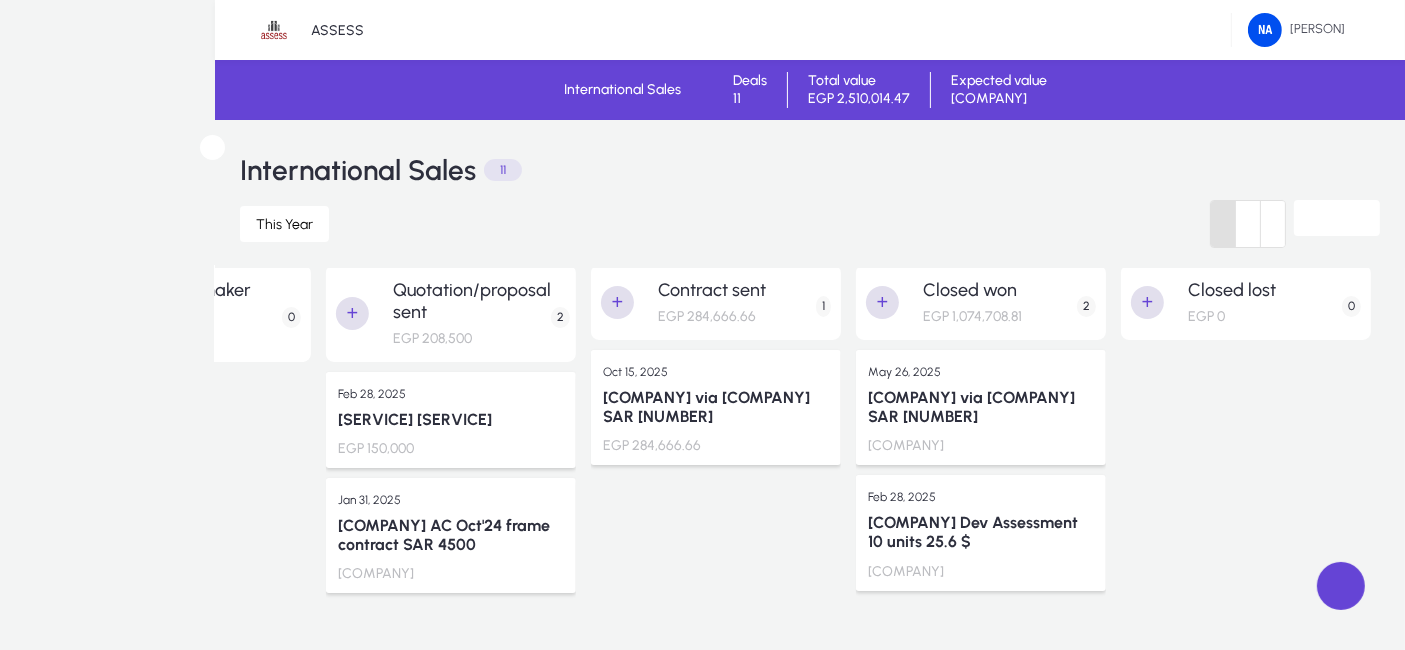 click at bounding box center (194, 1185) 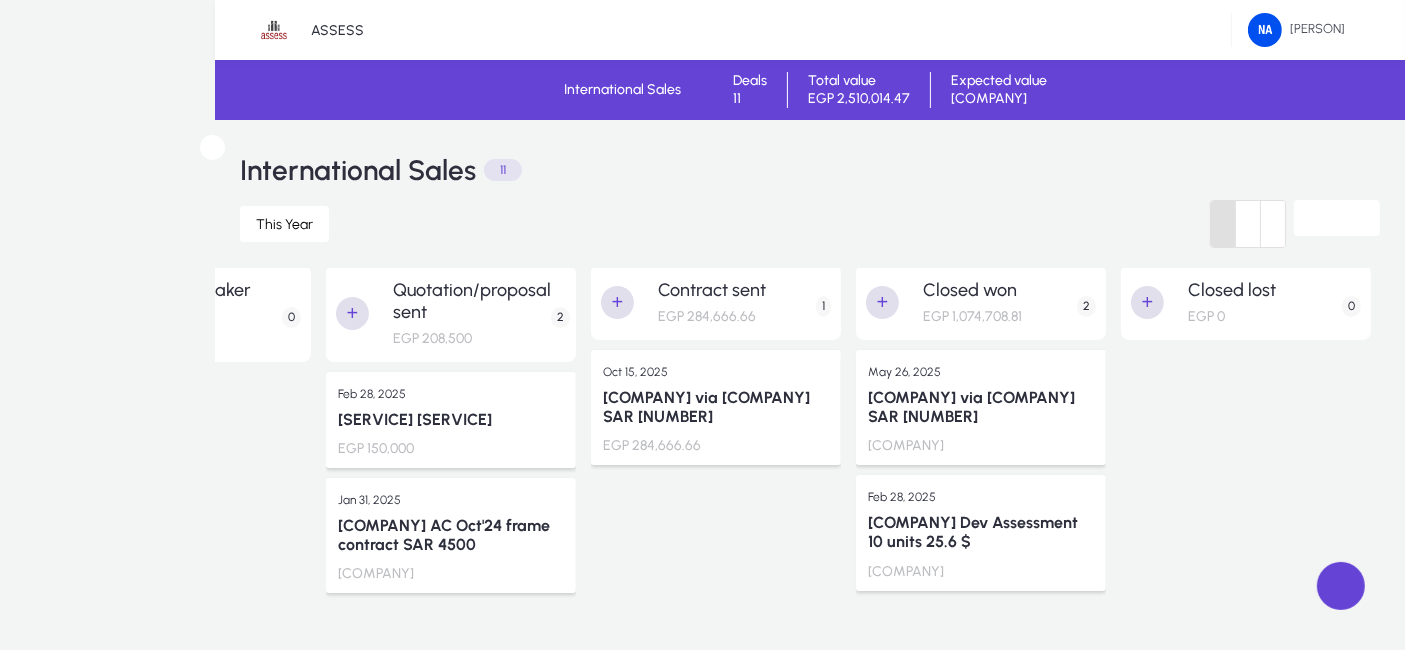 click at bounding box center (173, 1378) 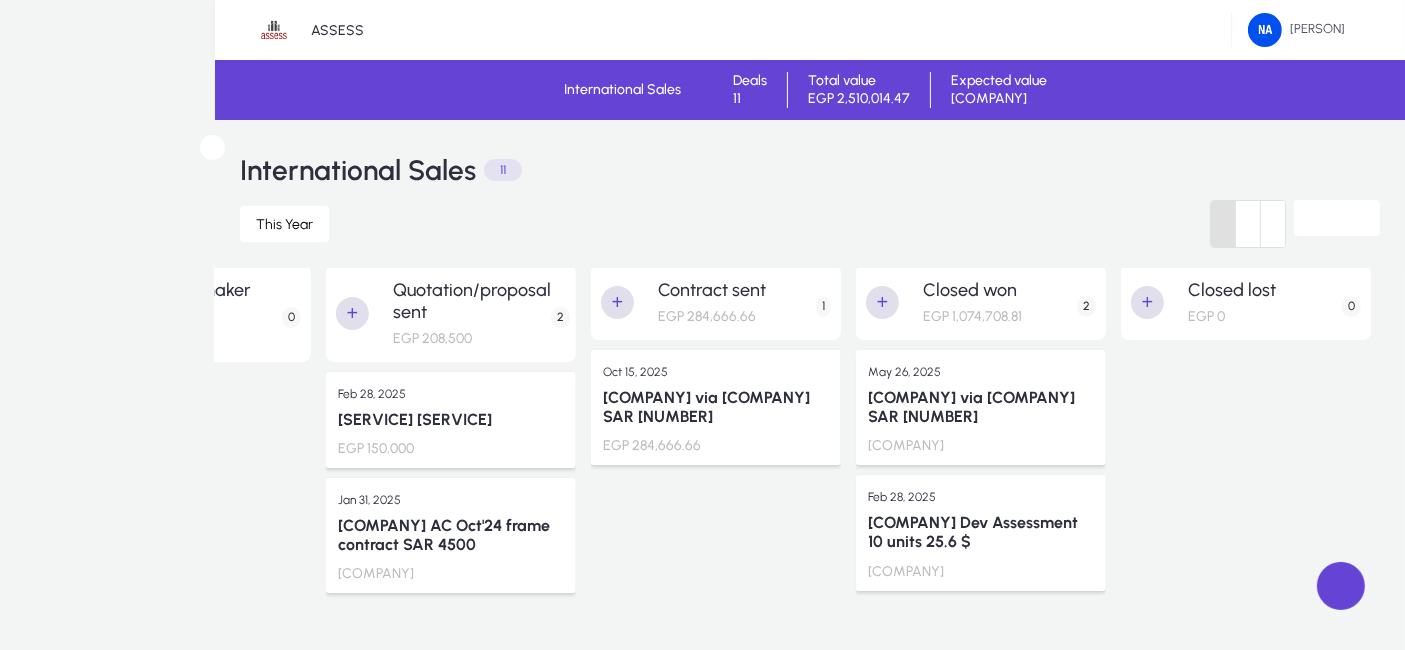 type on "*****" 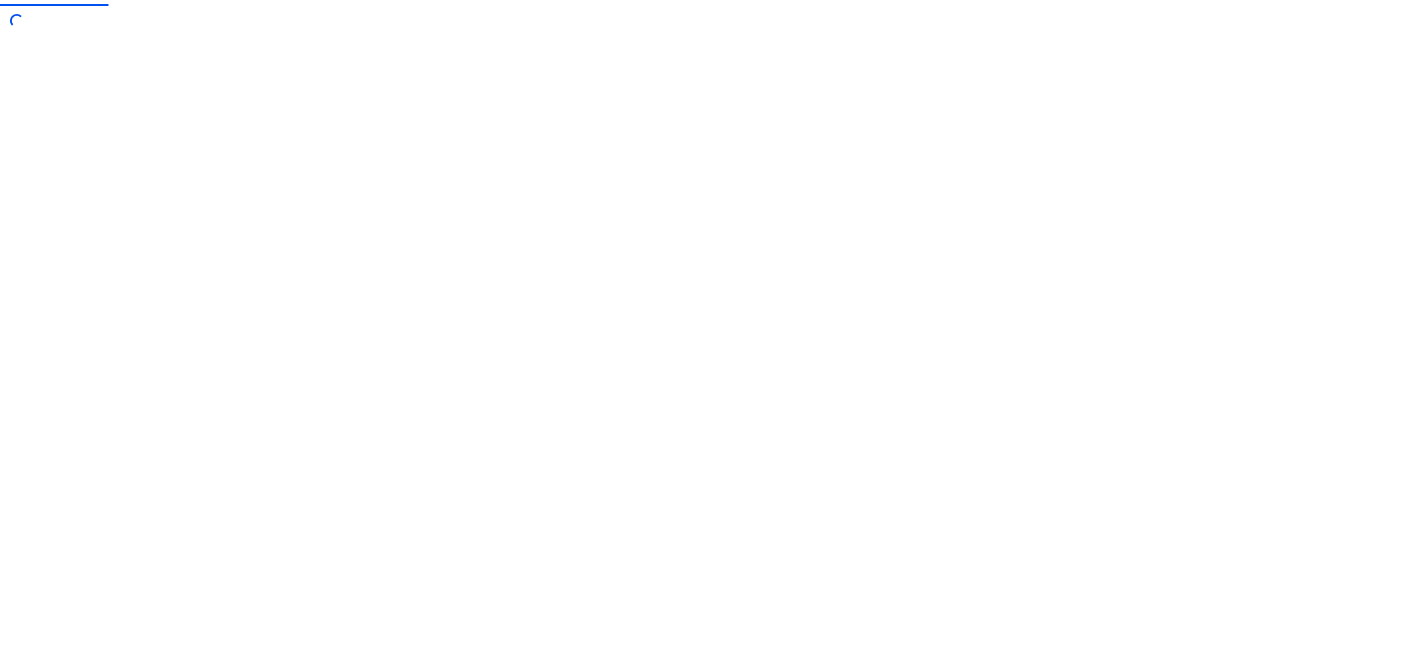 scroll, scrollTop: 0, scrollLeft: 0, axis: both 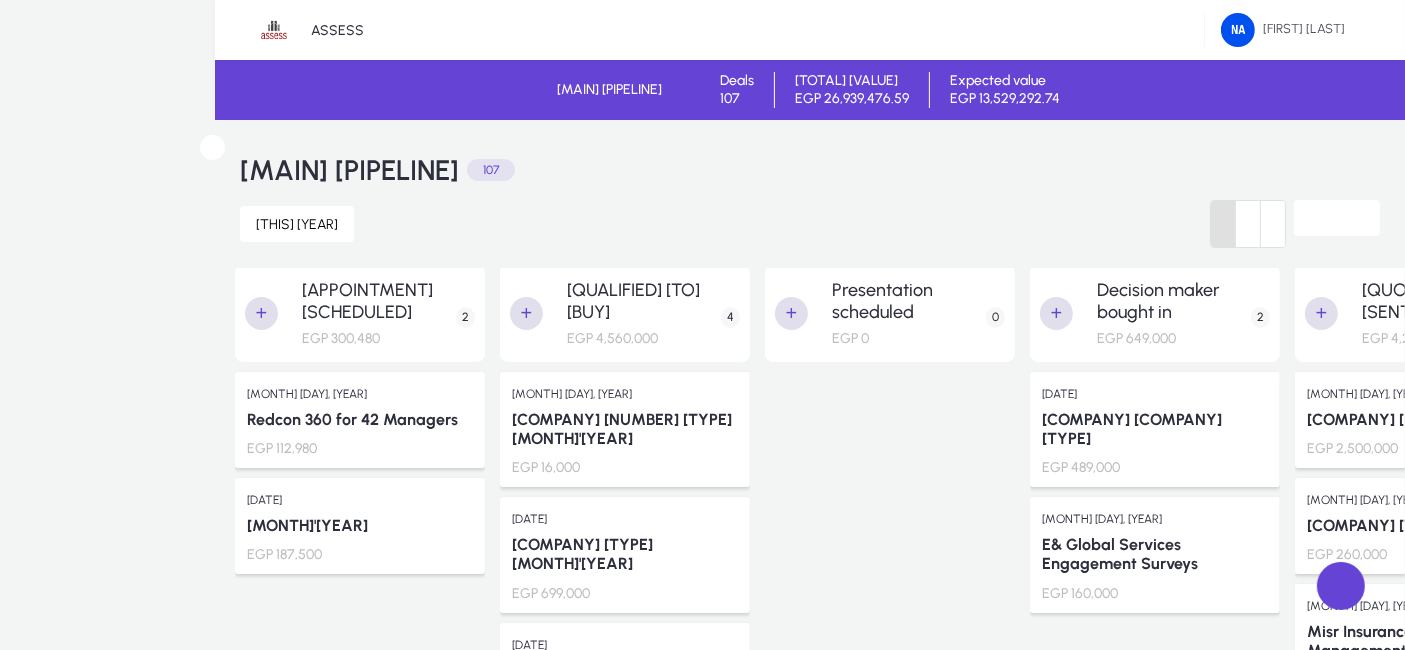 click at bounding box center [652, 864] 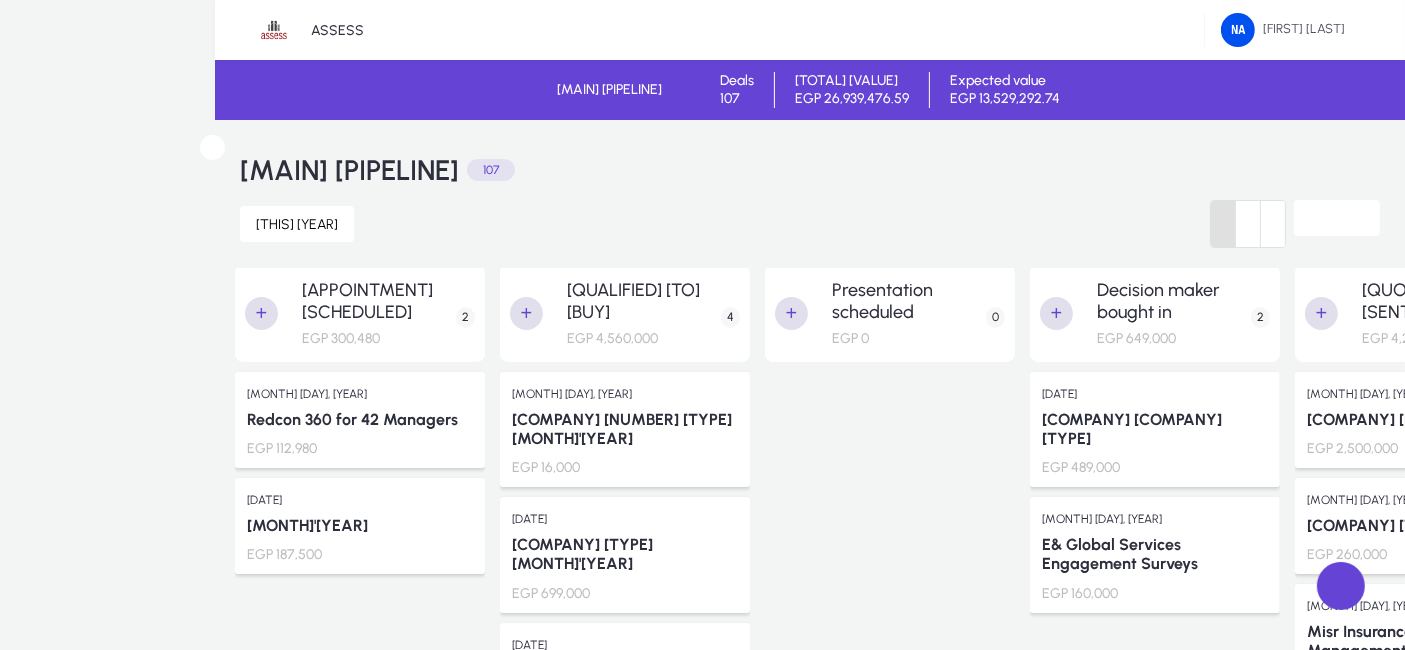 click at bounding box center (890, 2955) 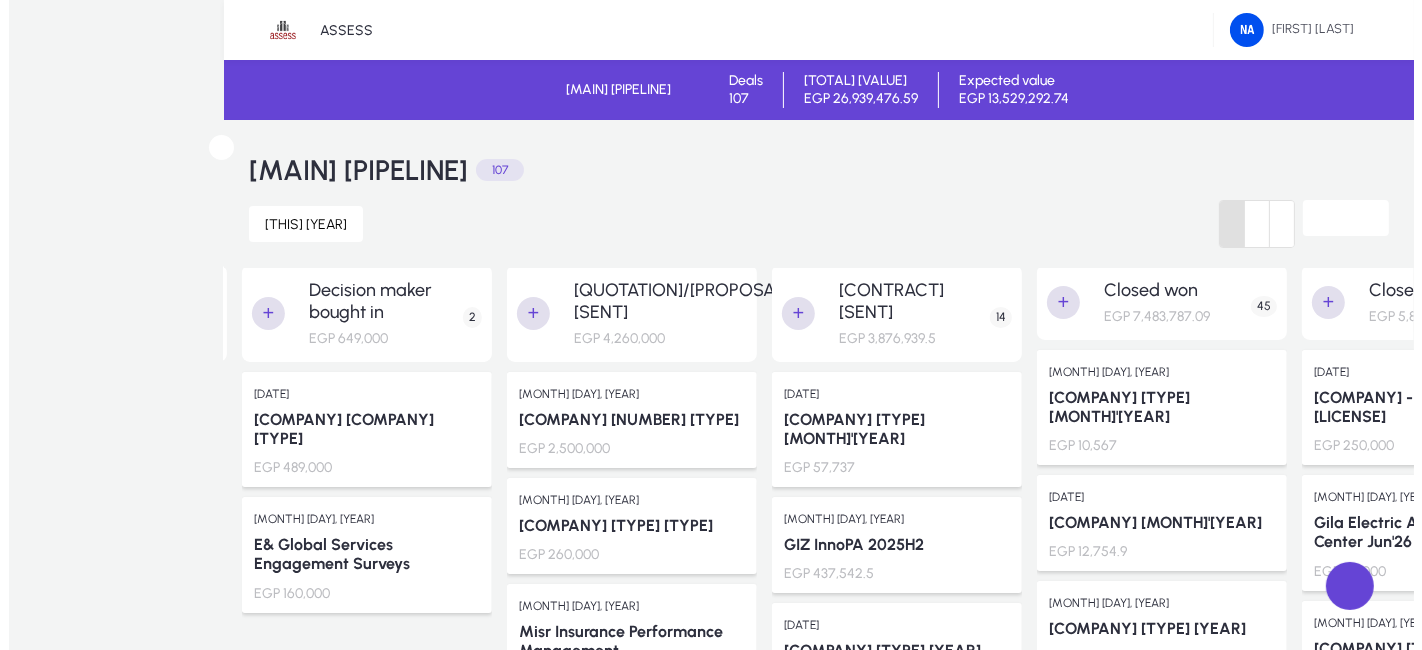 scroll, scrollTop: 0, scrollLeft: 800, axis: horizontal 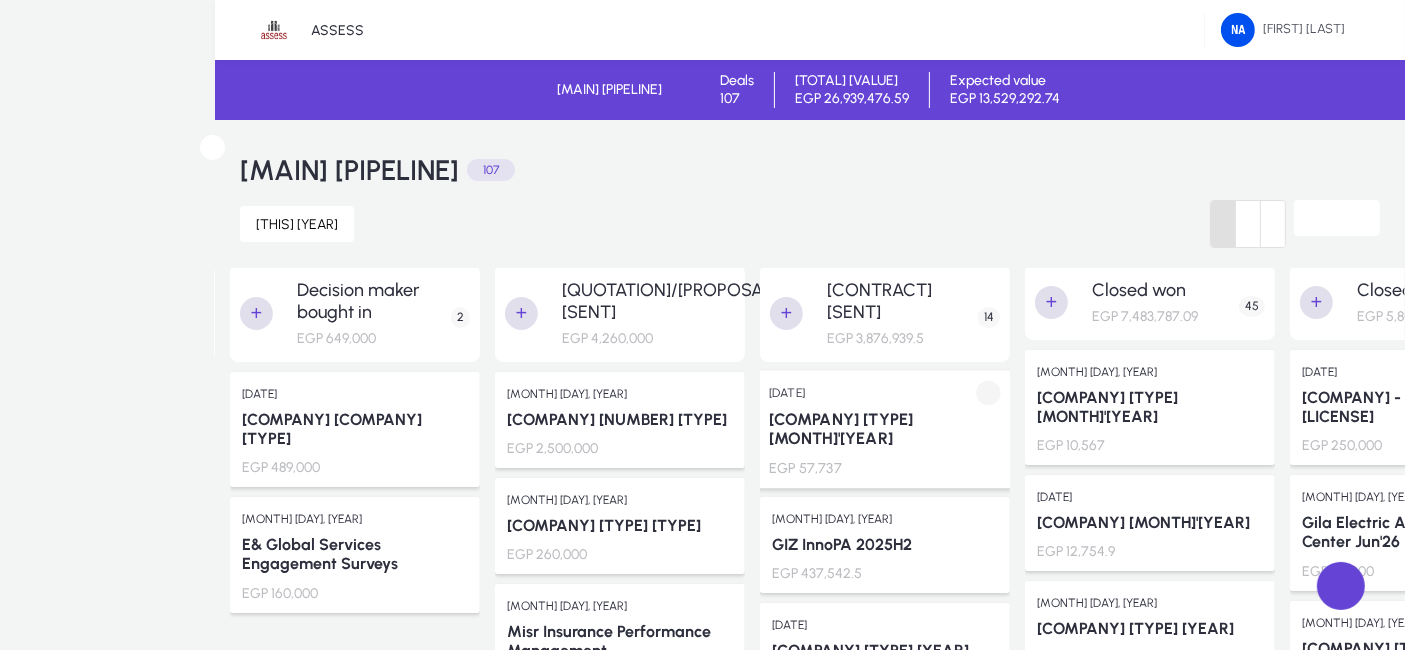 click at bounding box center (988, 392) 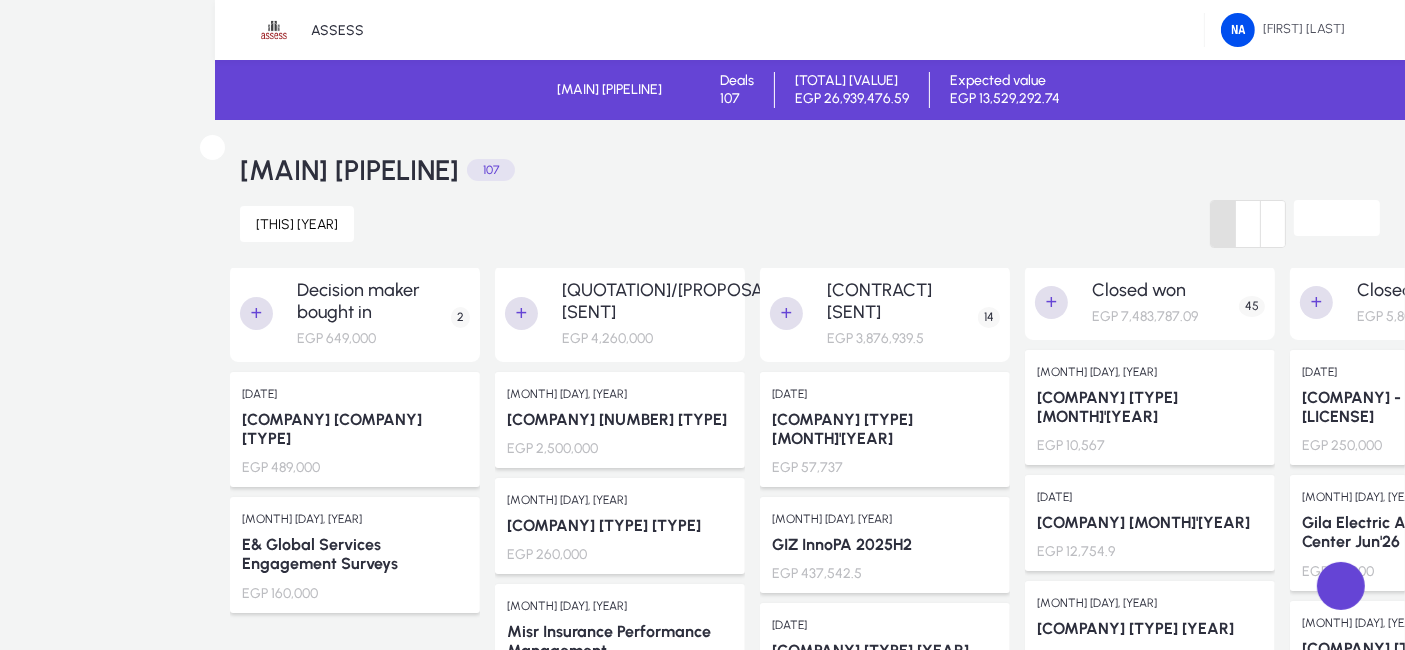 click on "[DELETE] [DEAL]" at bounding box center [140, 901] 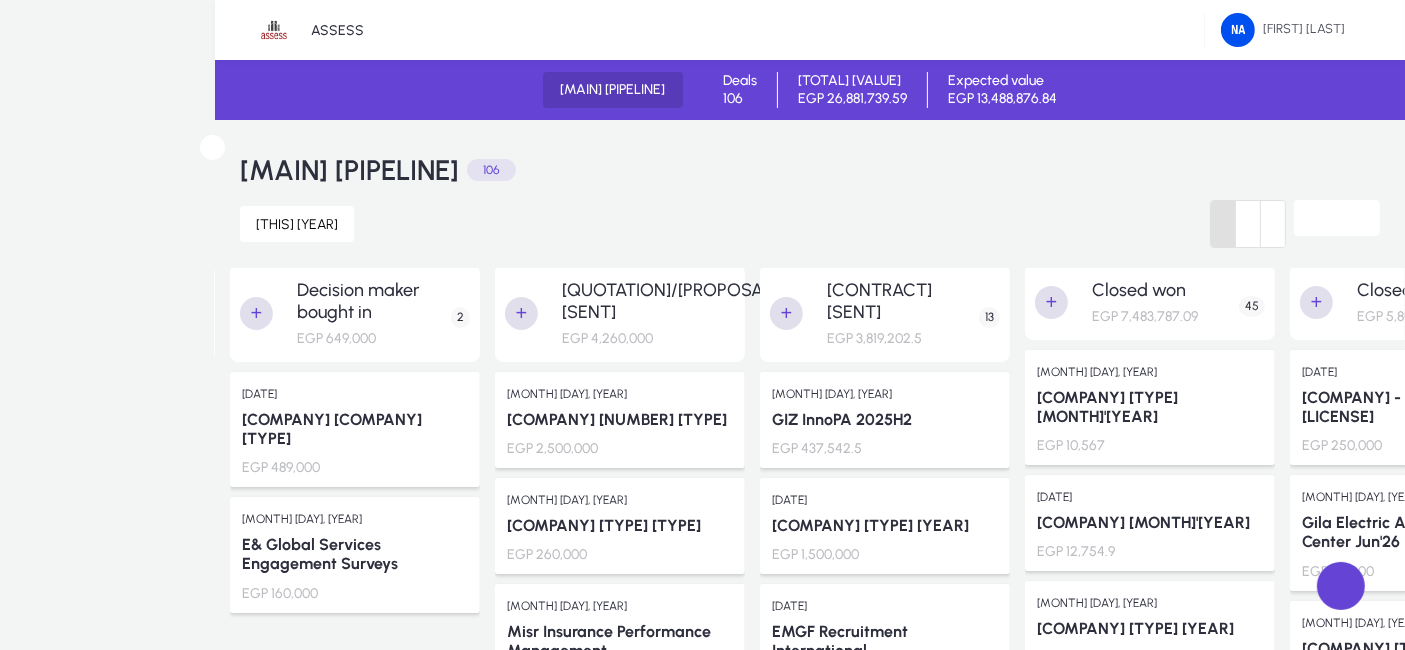 click at bounding box center [666, 89] 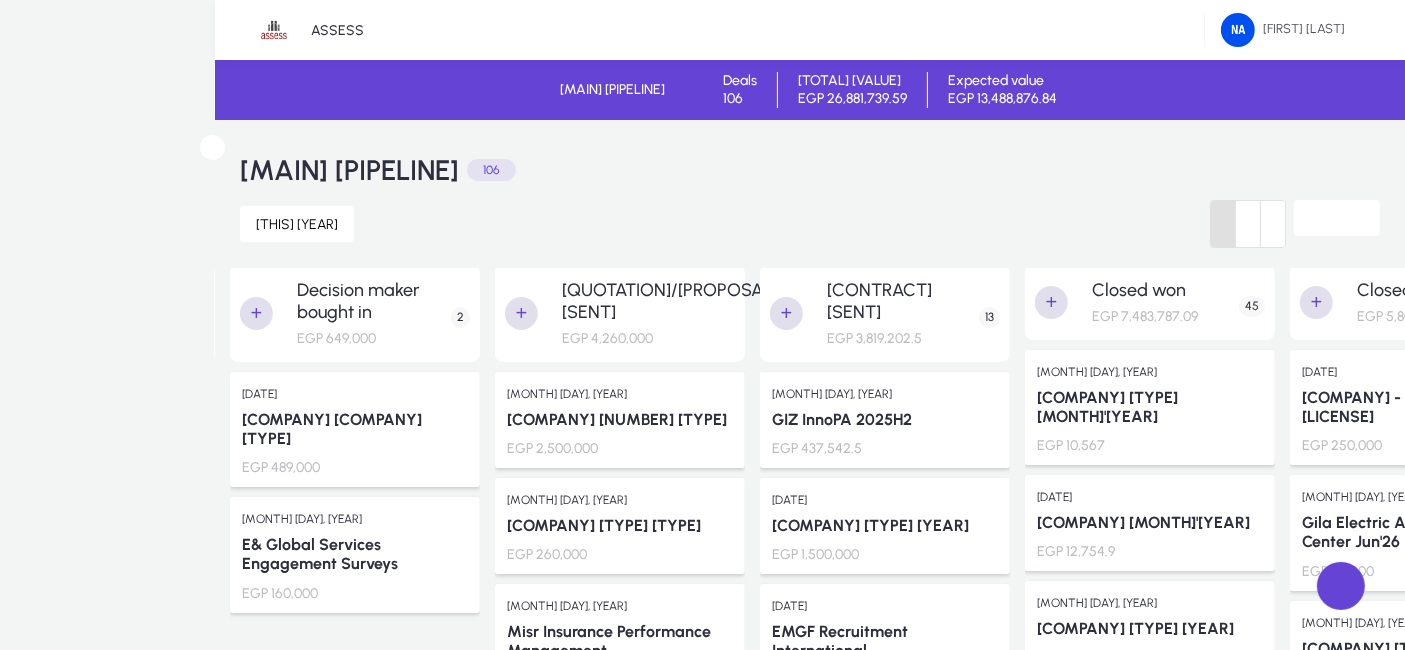 click on "International Sales" at bounding box center (103, 972) 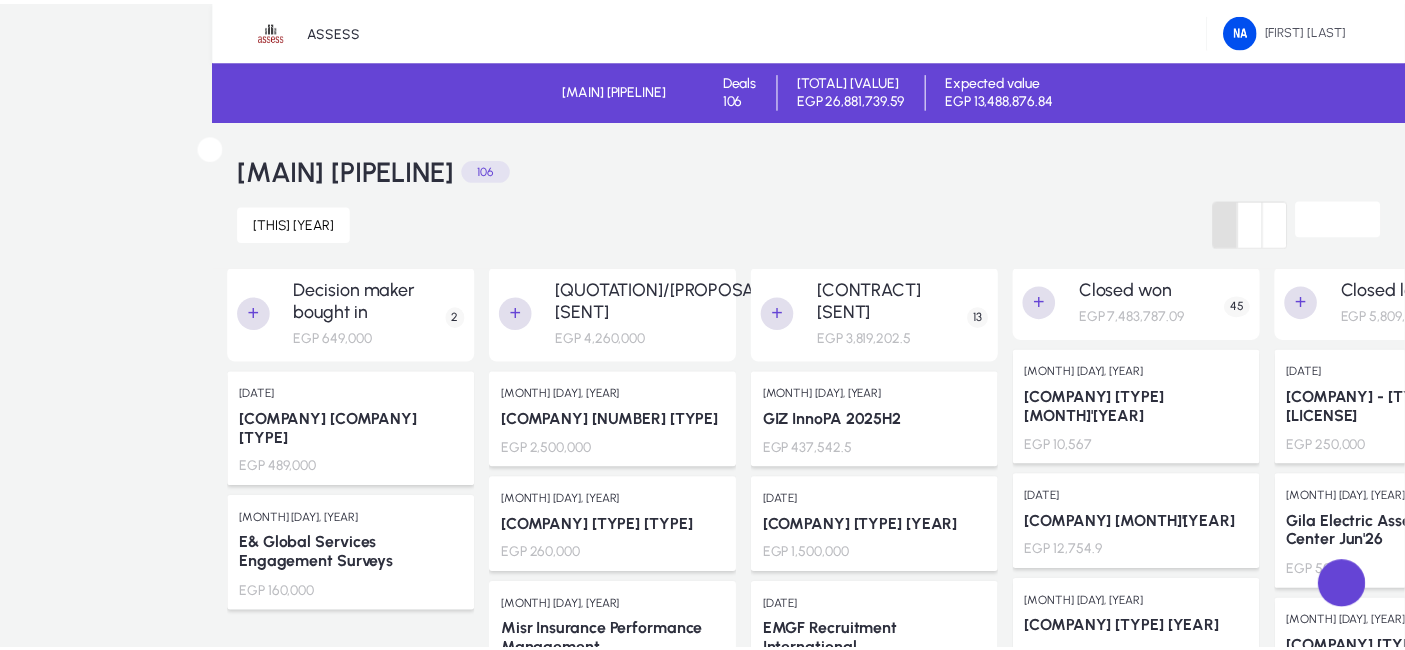 scroll, scrollTop: 0, scrollLeft: 0, axis: both 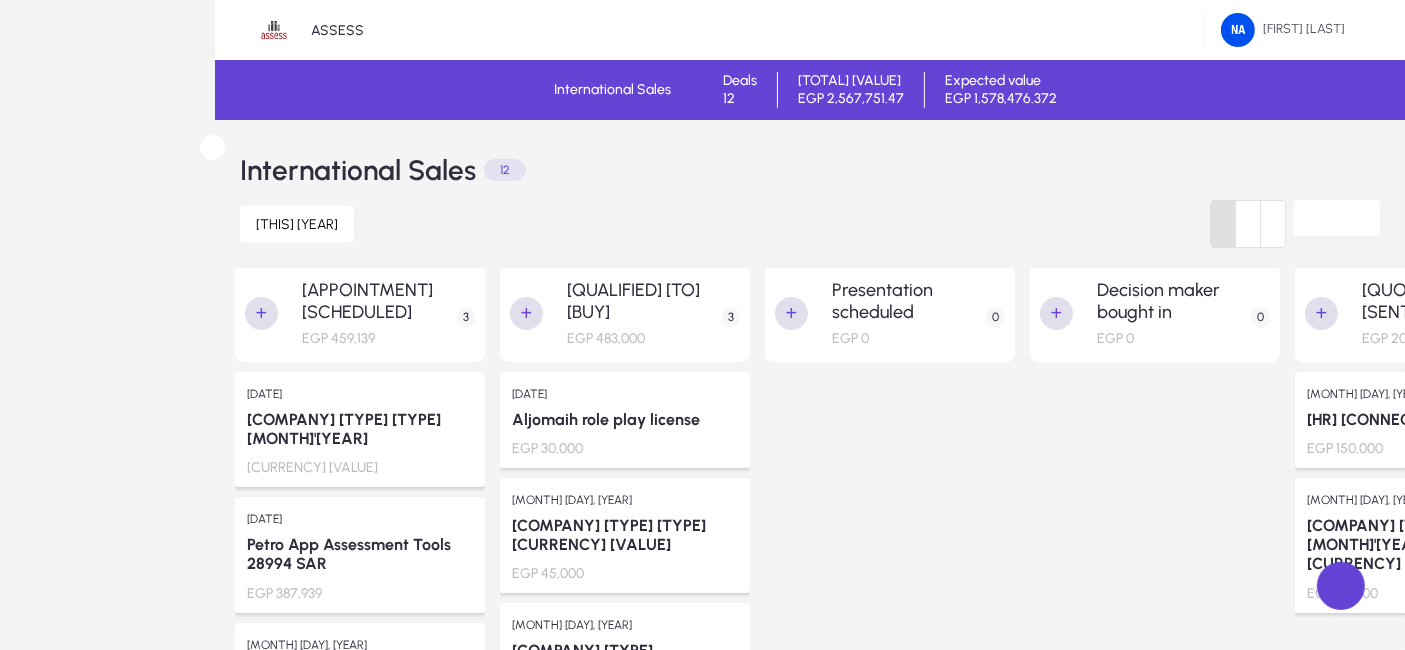 click at bounding box center (890, 555) 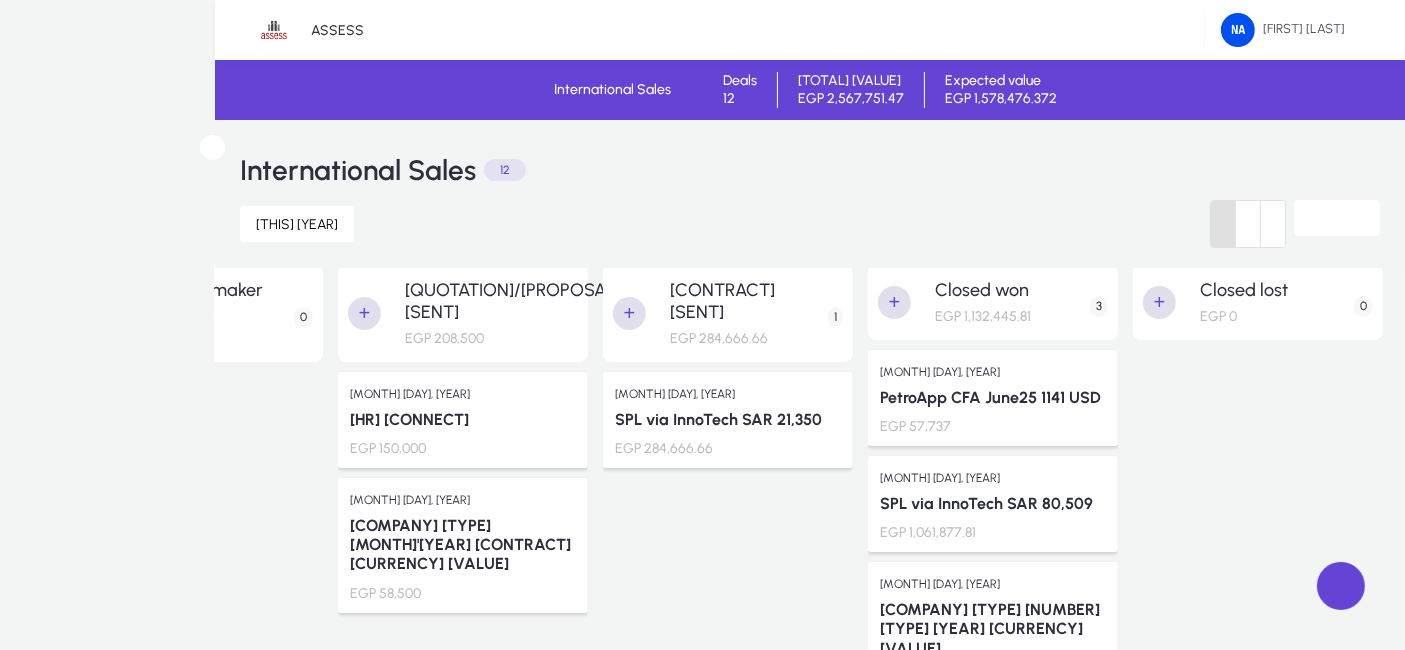 scroll, scrollTop: 0, scrollLeft: 969, axis: horizontal 